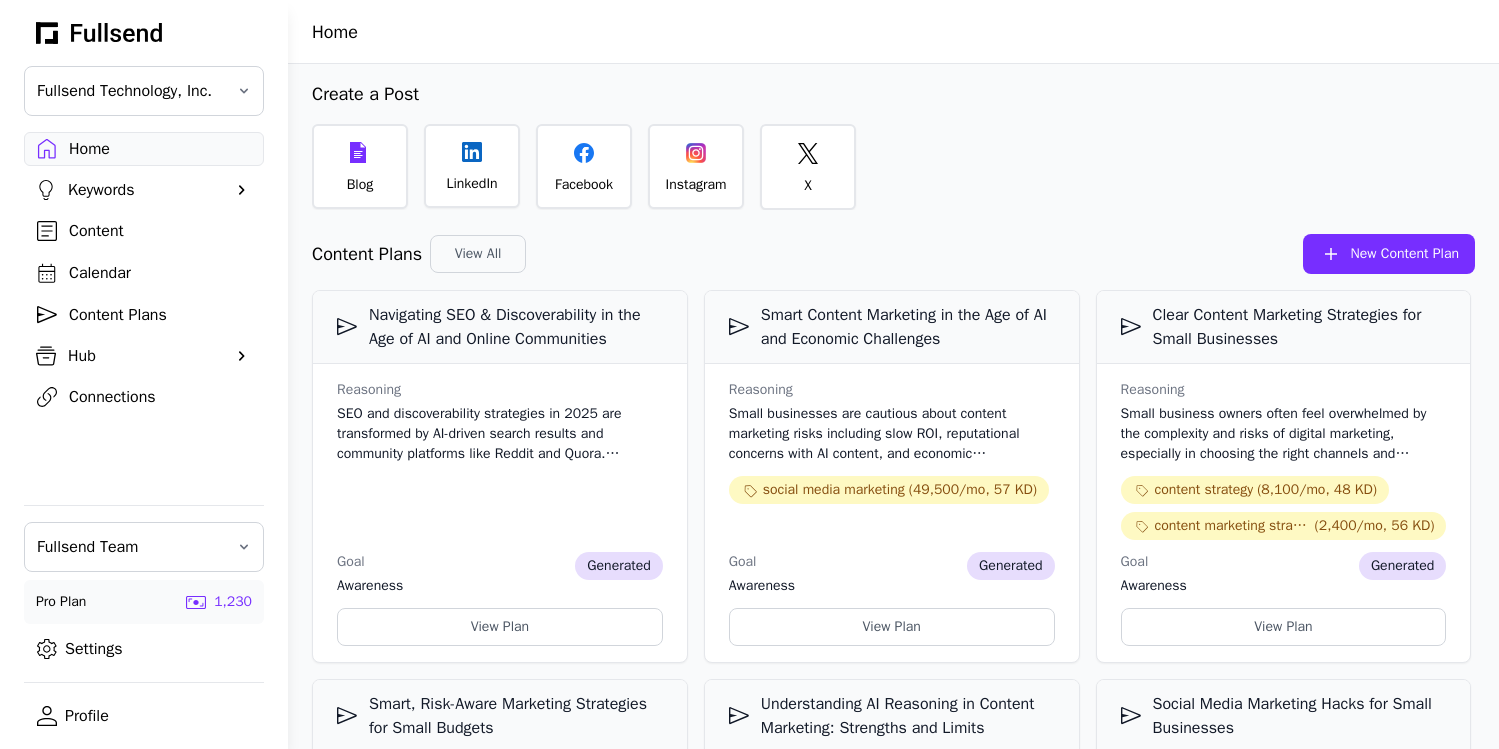 scroll, scrollTop: 0, scrollLeft: 0, axis: both 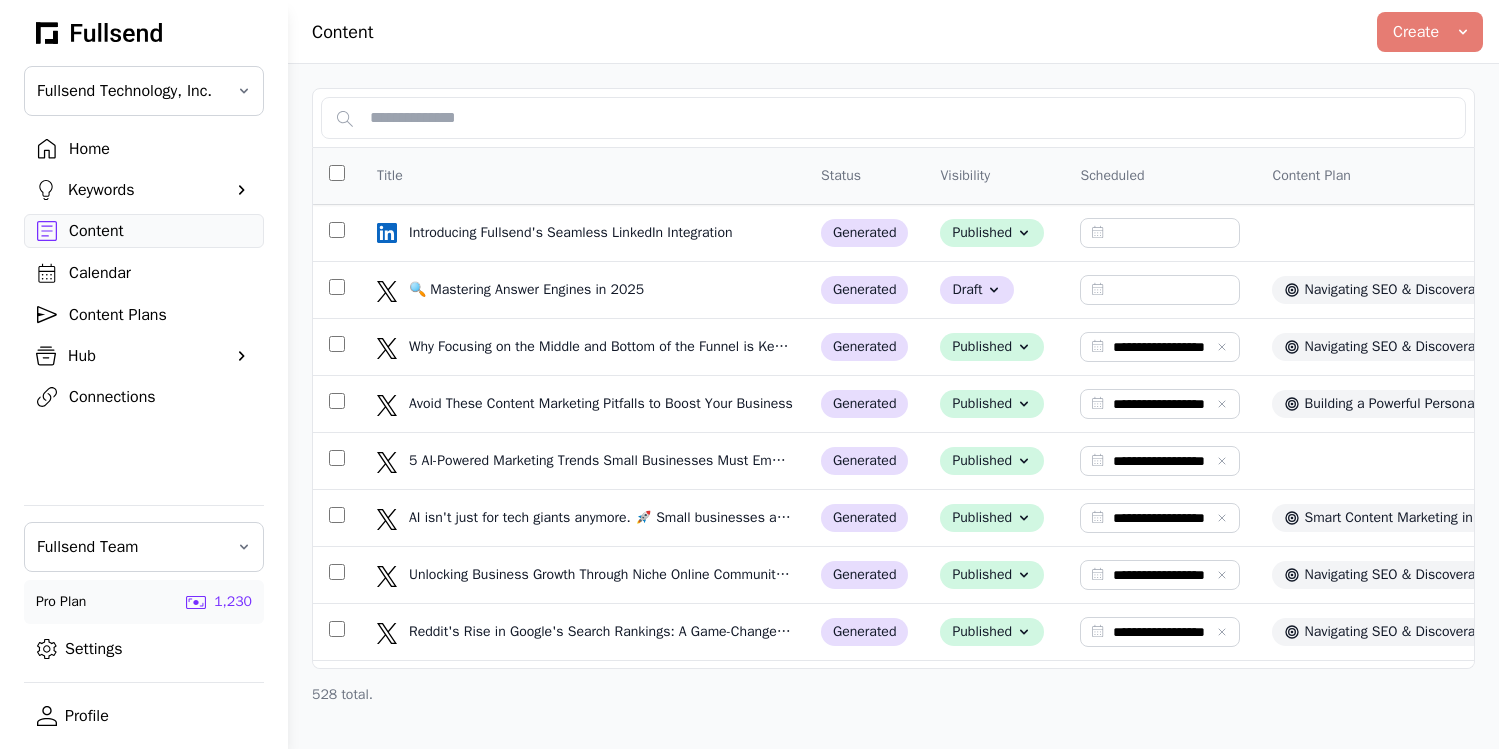 click on "Home" at bounding box center (160, 149) 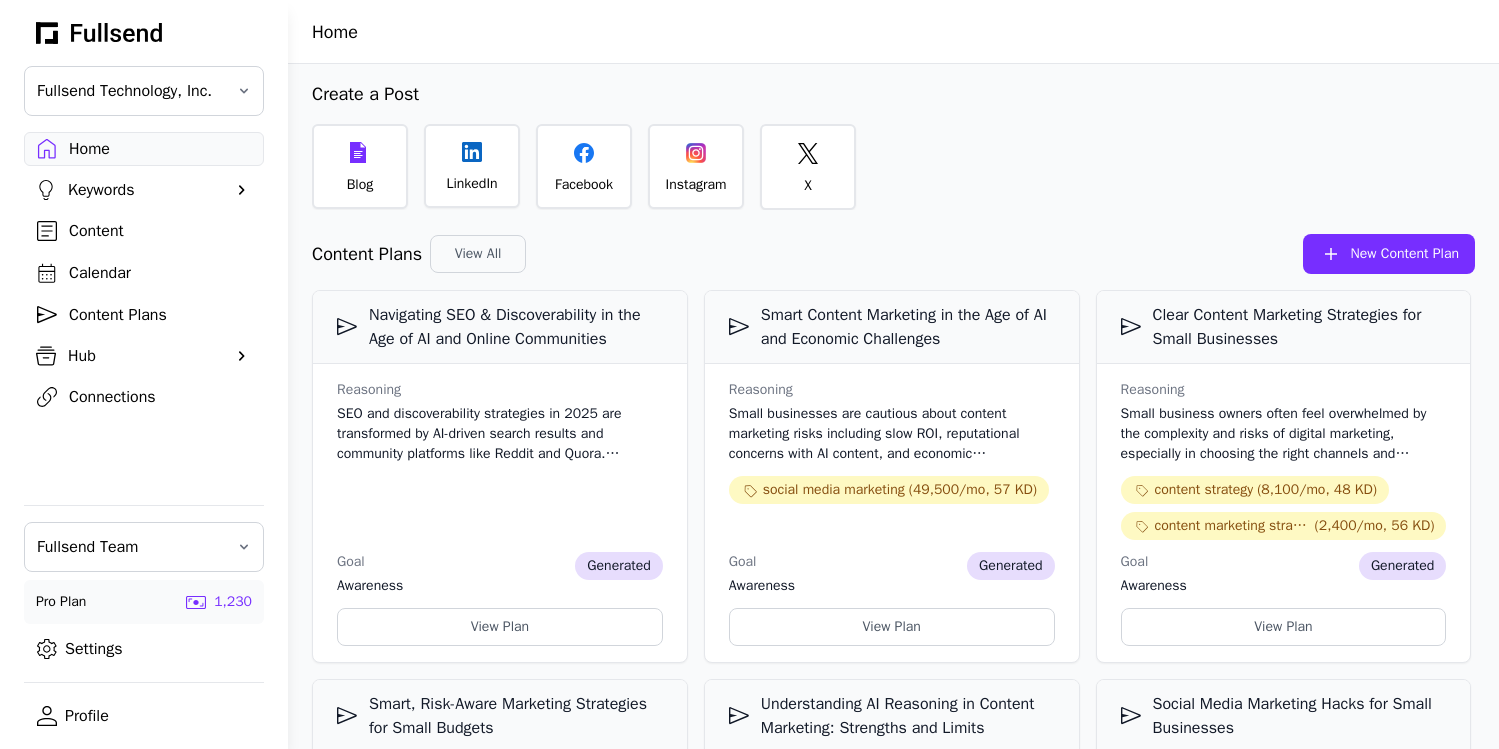 click on "Content" at bounding box center (160, 231) 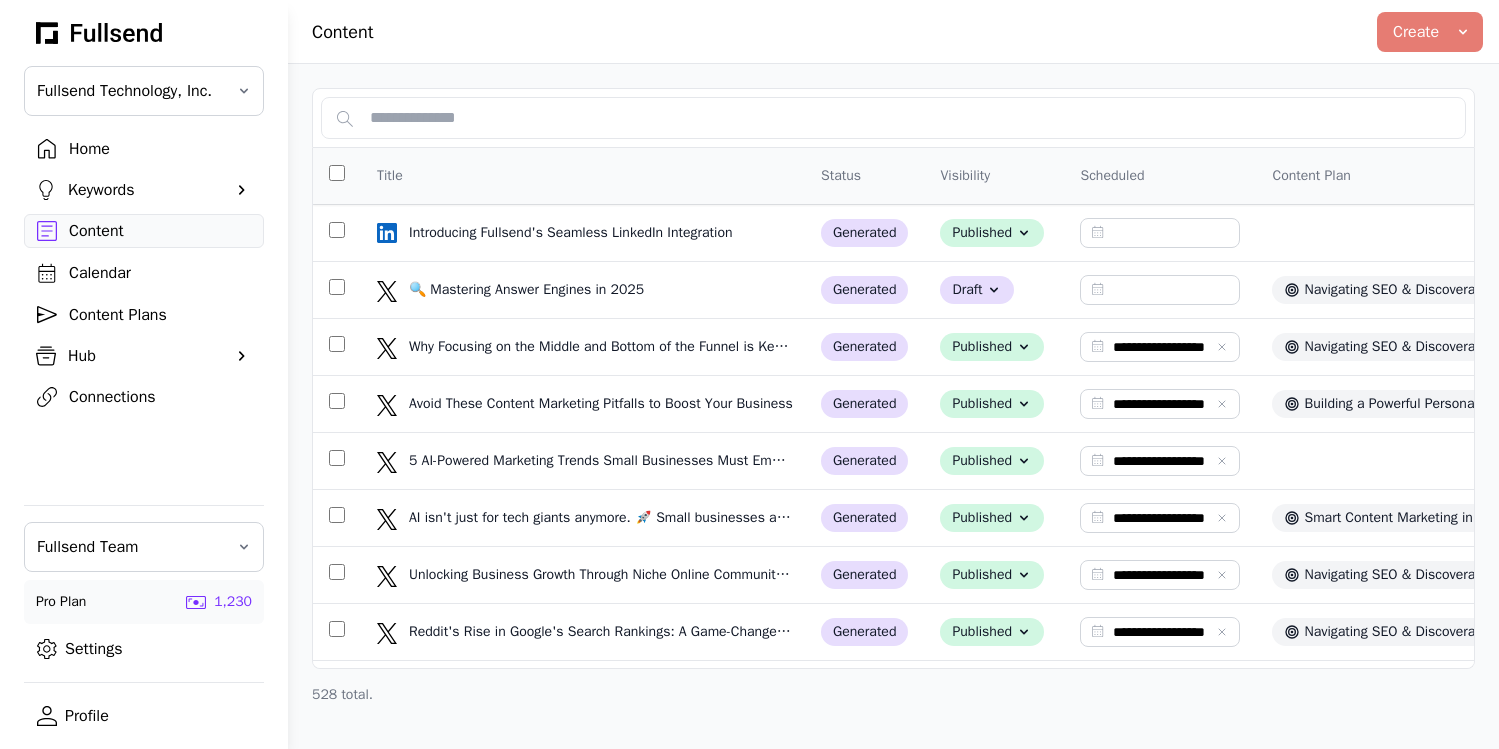click on "Calendar" at bounding box center (160, 273) 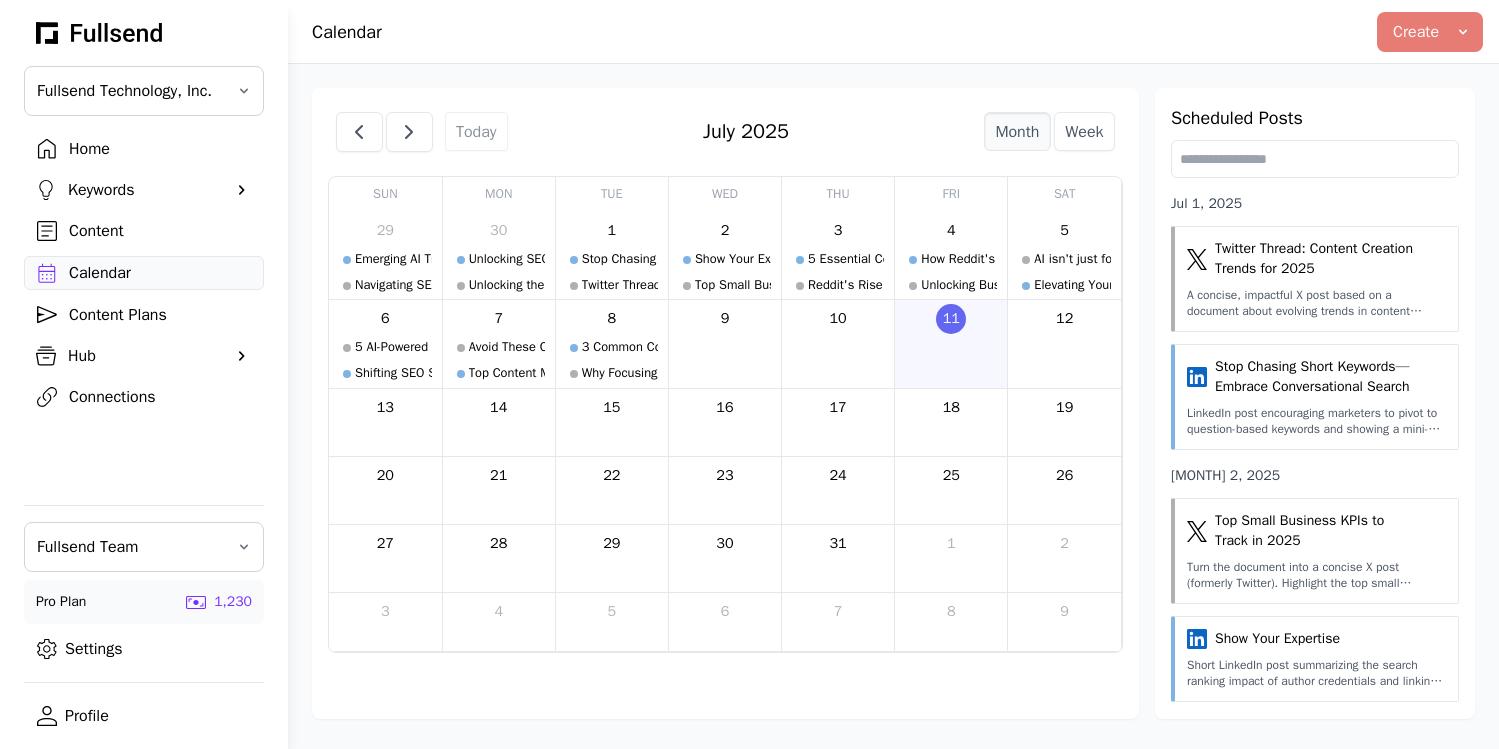 click on "Content" at bounding box center (160, 231) 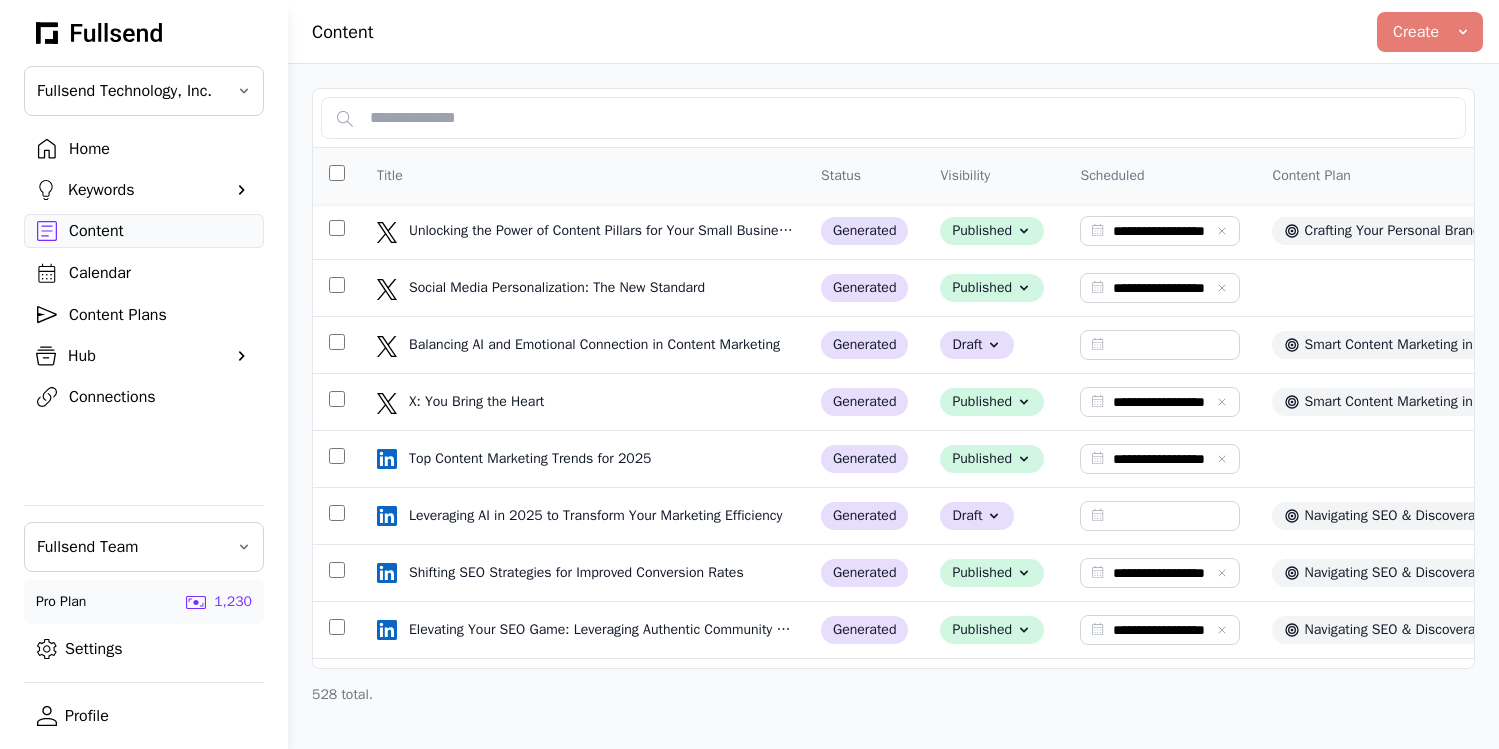 scroll, scrollTop: 546, scrollLeft: 0, axis: vertical 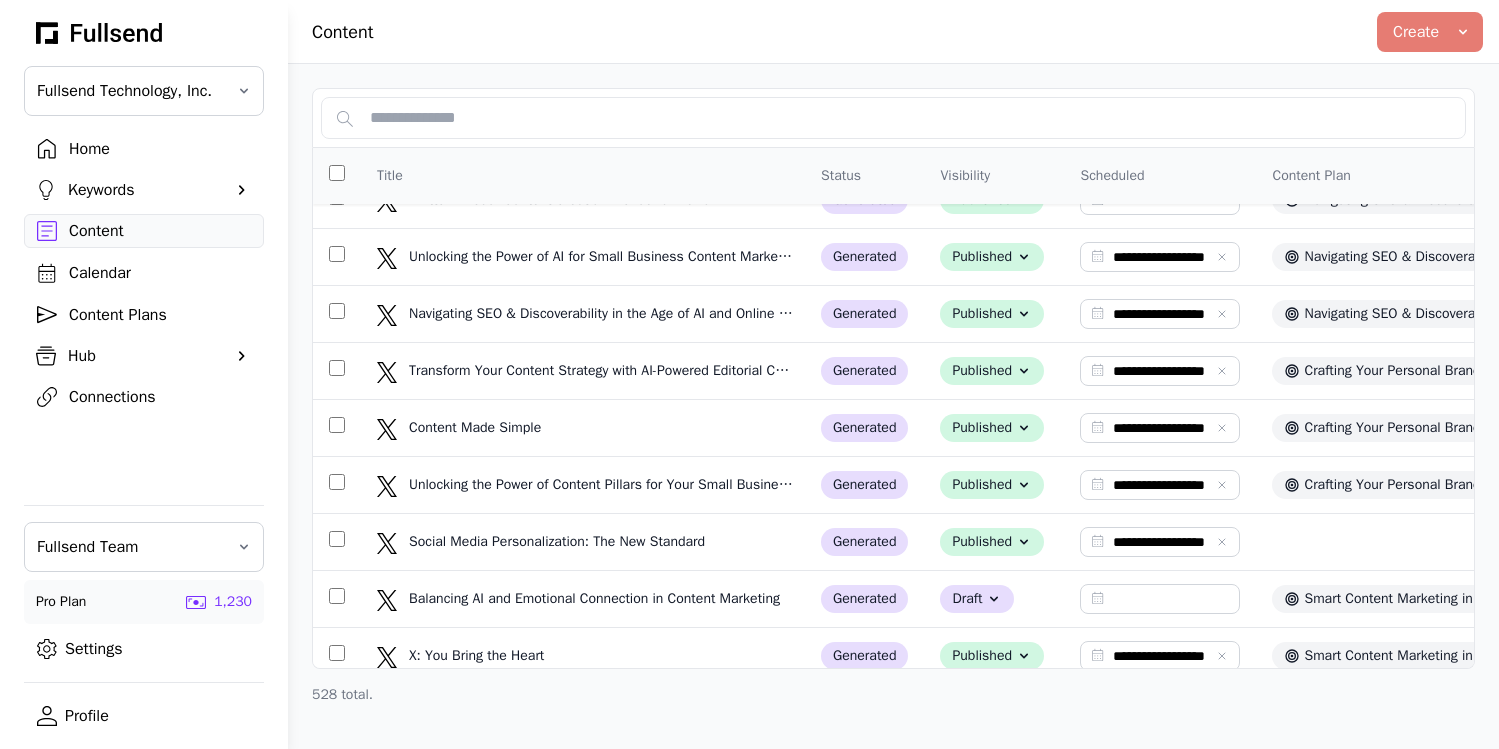 click on "Home" at bounding box center [160, 149] 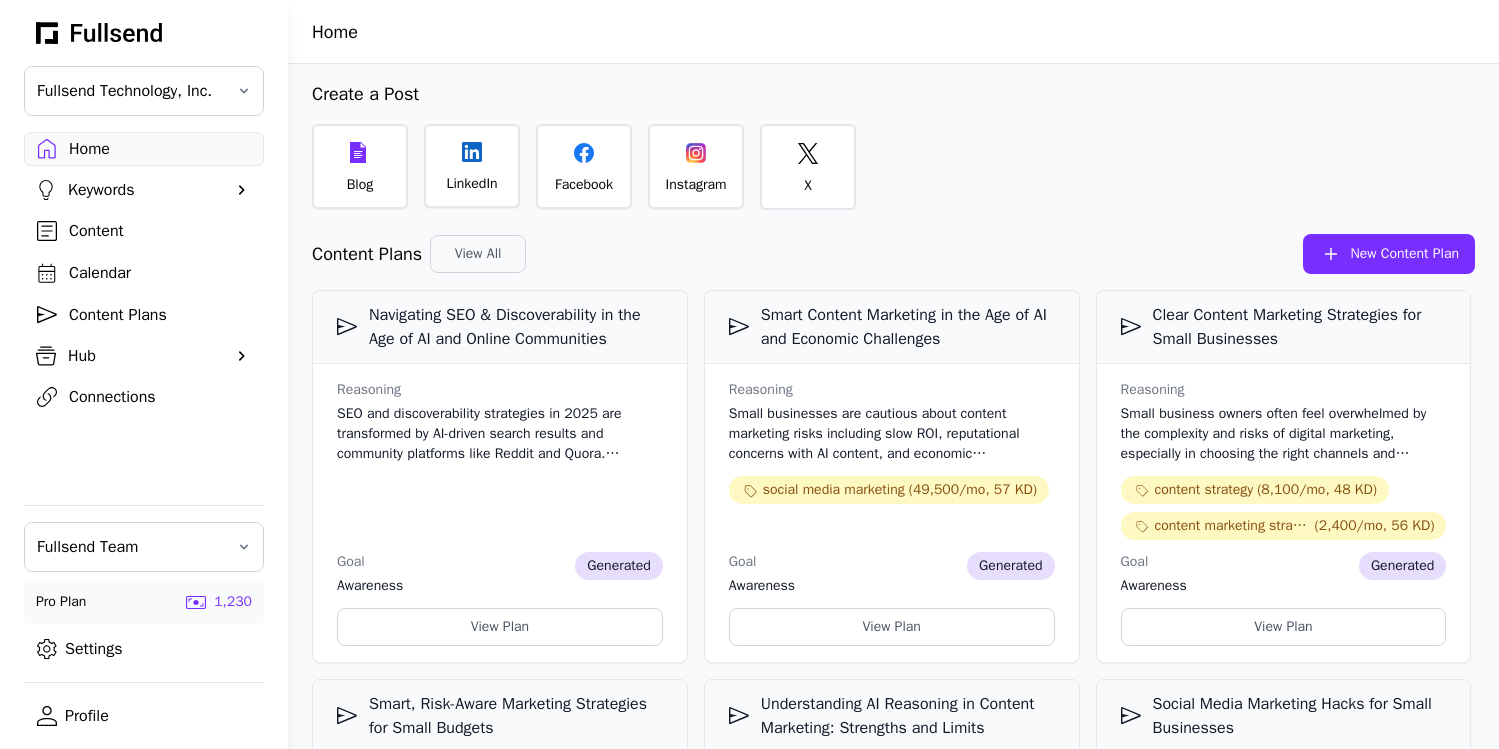 click on "New Content Plan" at bounding box center [1405, 254] 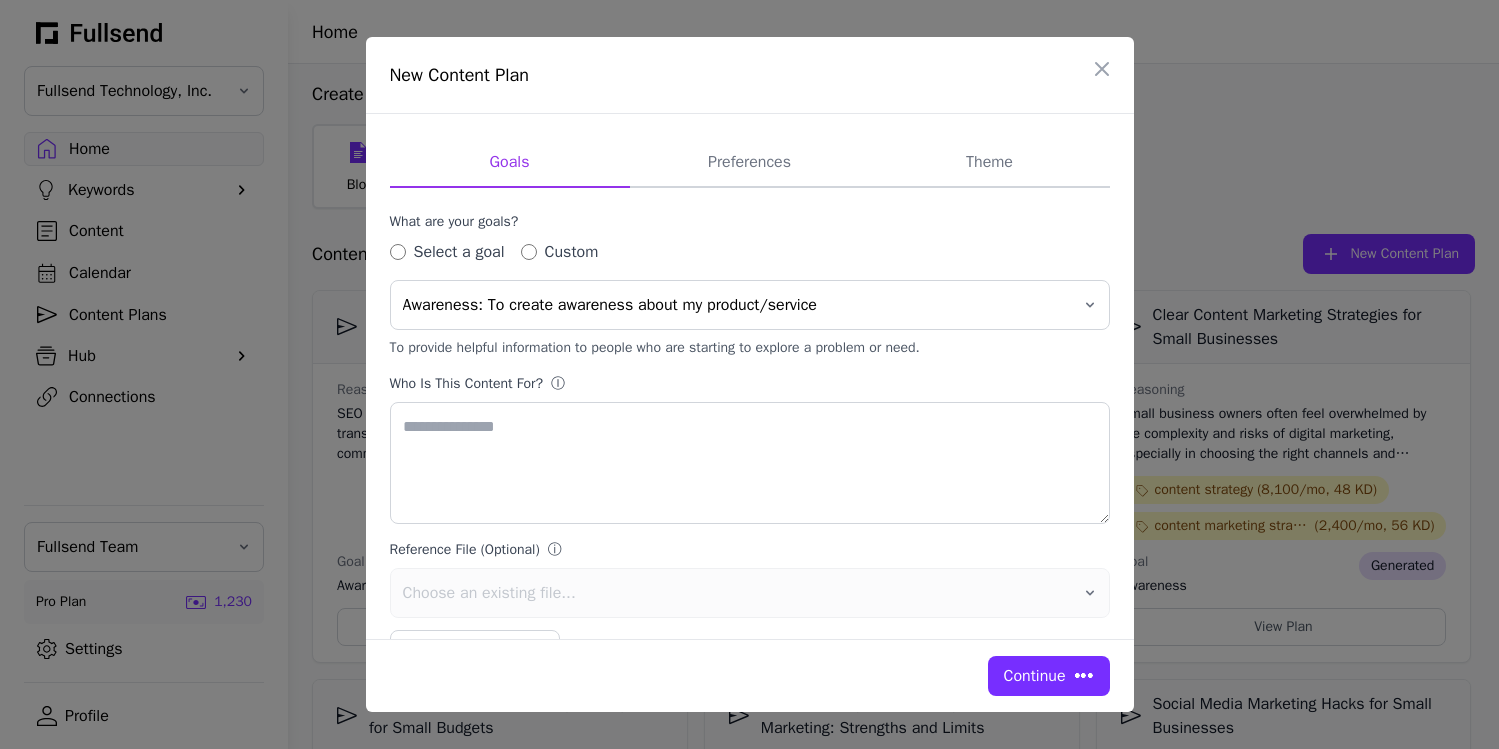 type on "**********" 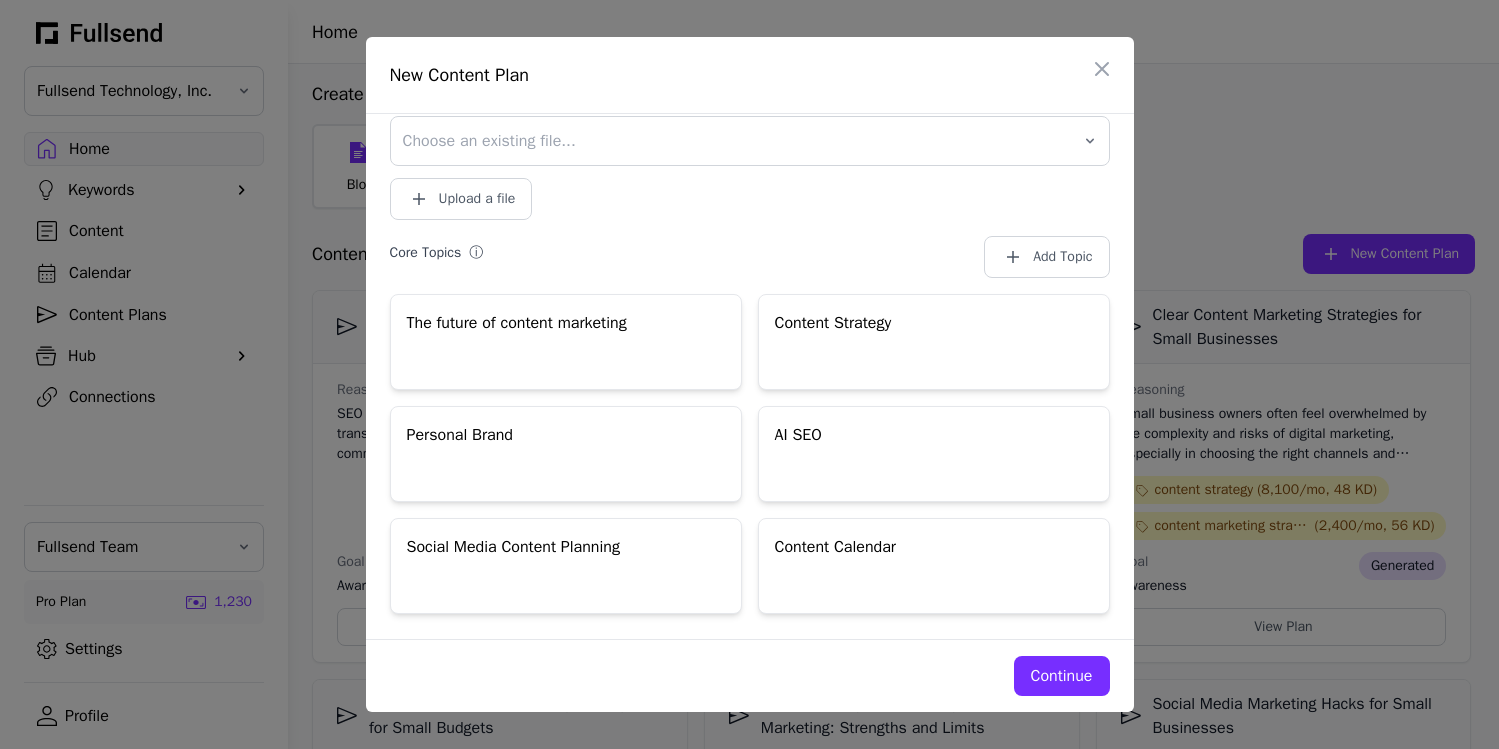 scroll, scrollTop: 0, scrollLeft: 0, axis: both 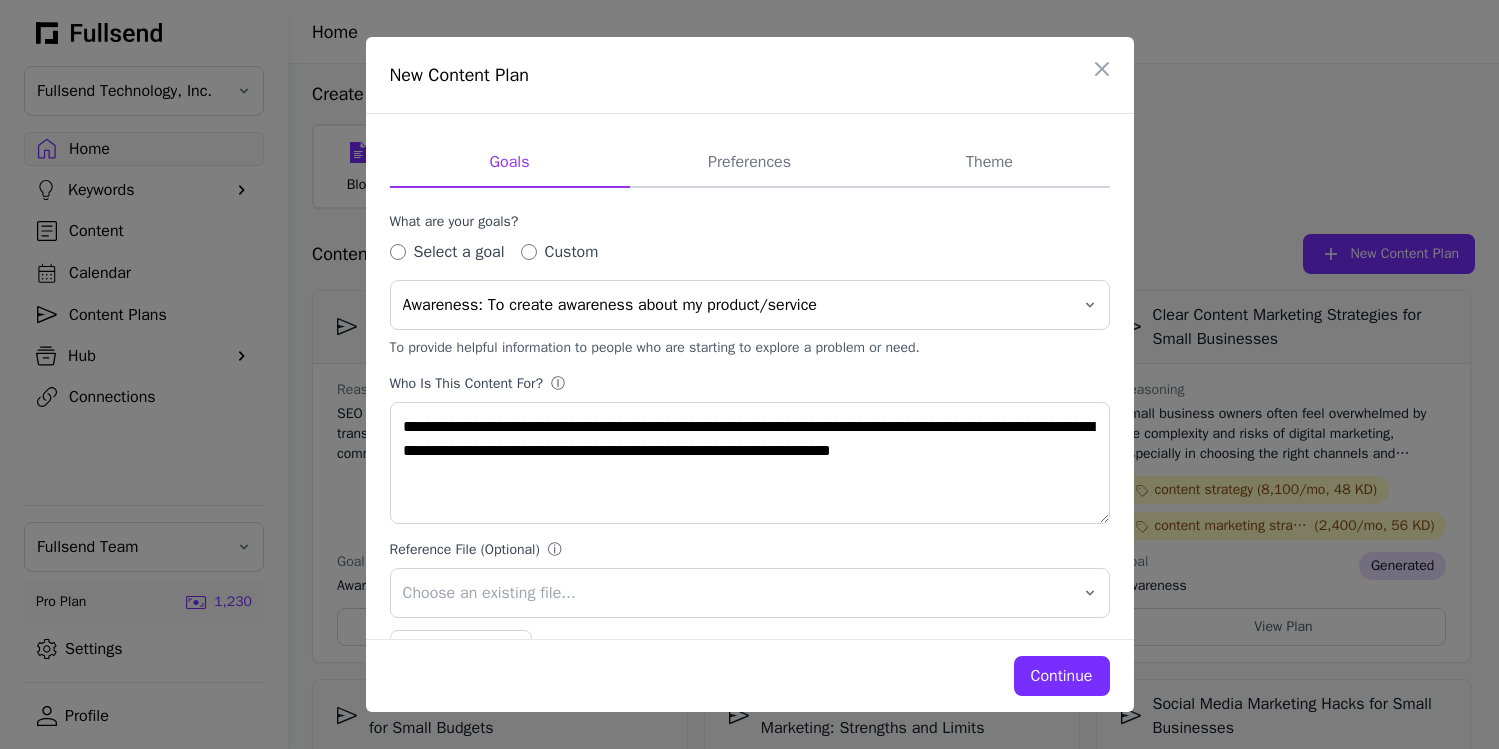 click on "Continue" at bounding box center [1062, 676] 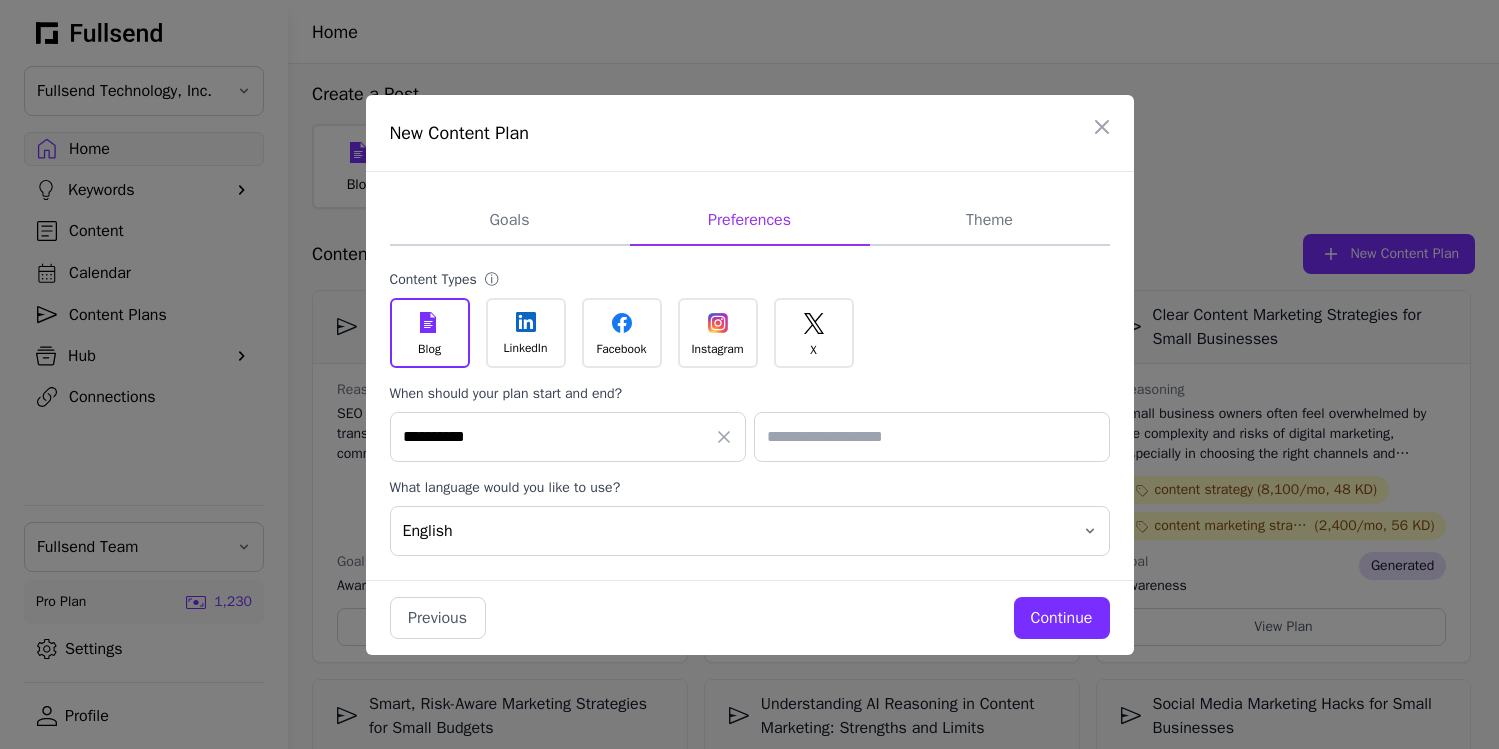 click on "LinkedIn" 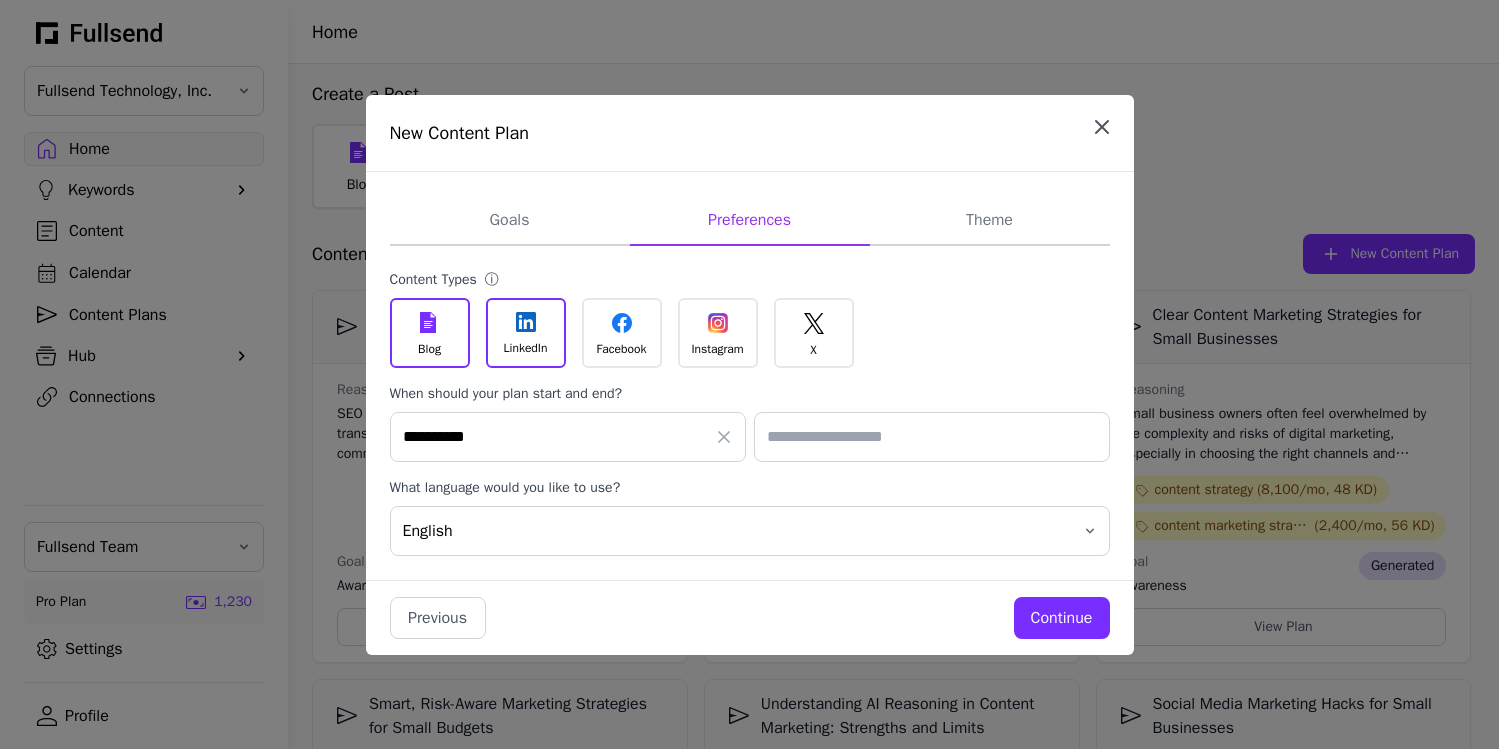 click 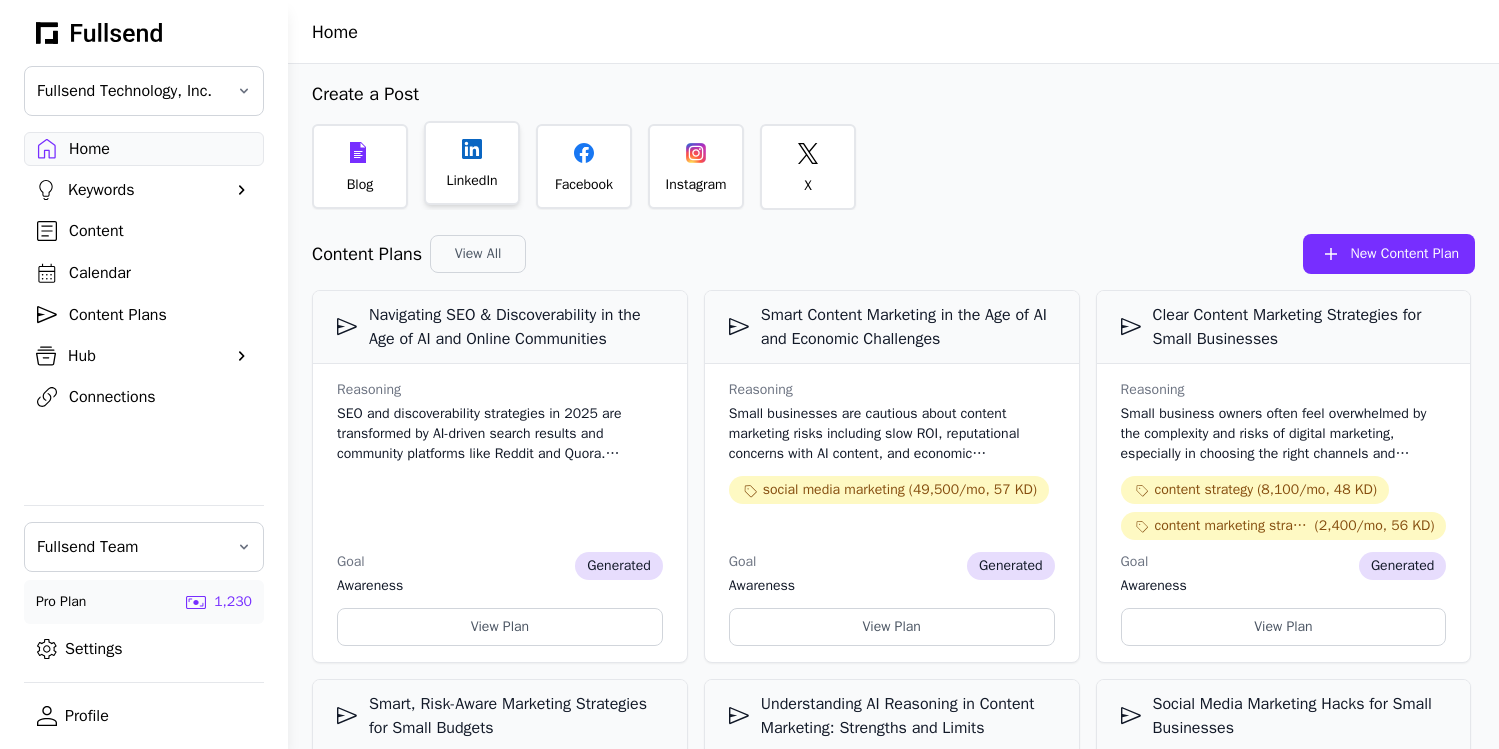 click on "LinkedIn" at bounding box center [471, 181] 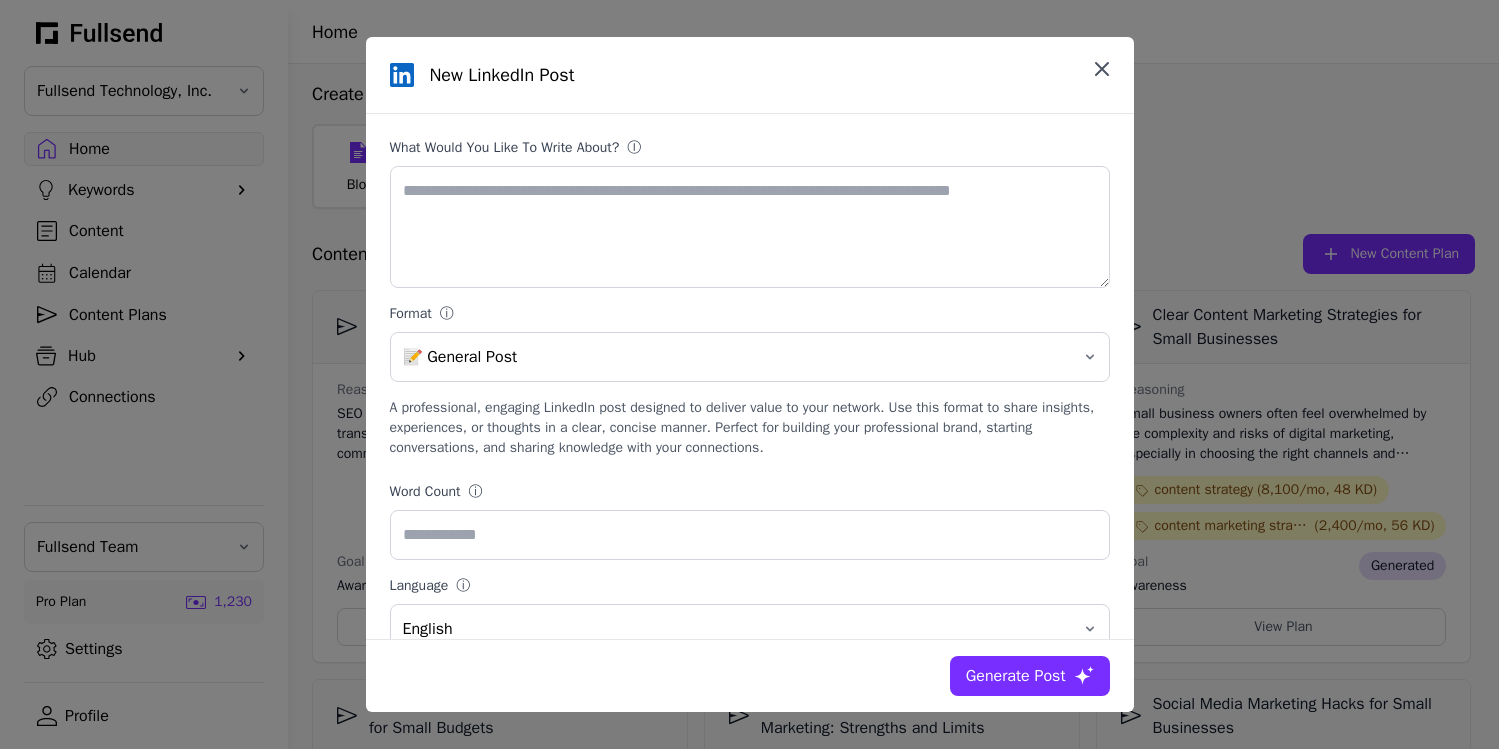 click 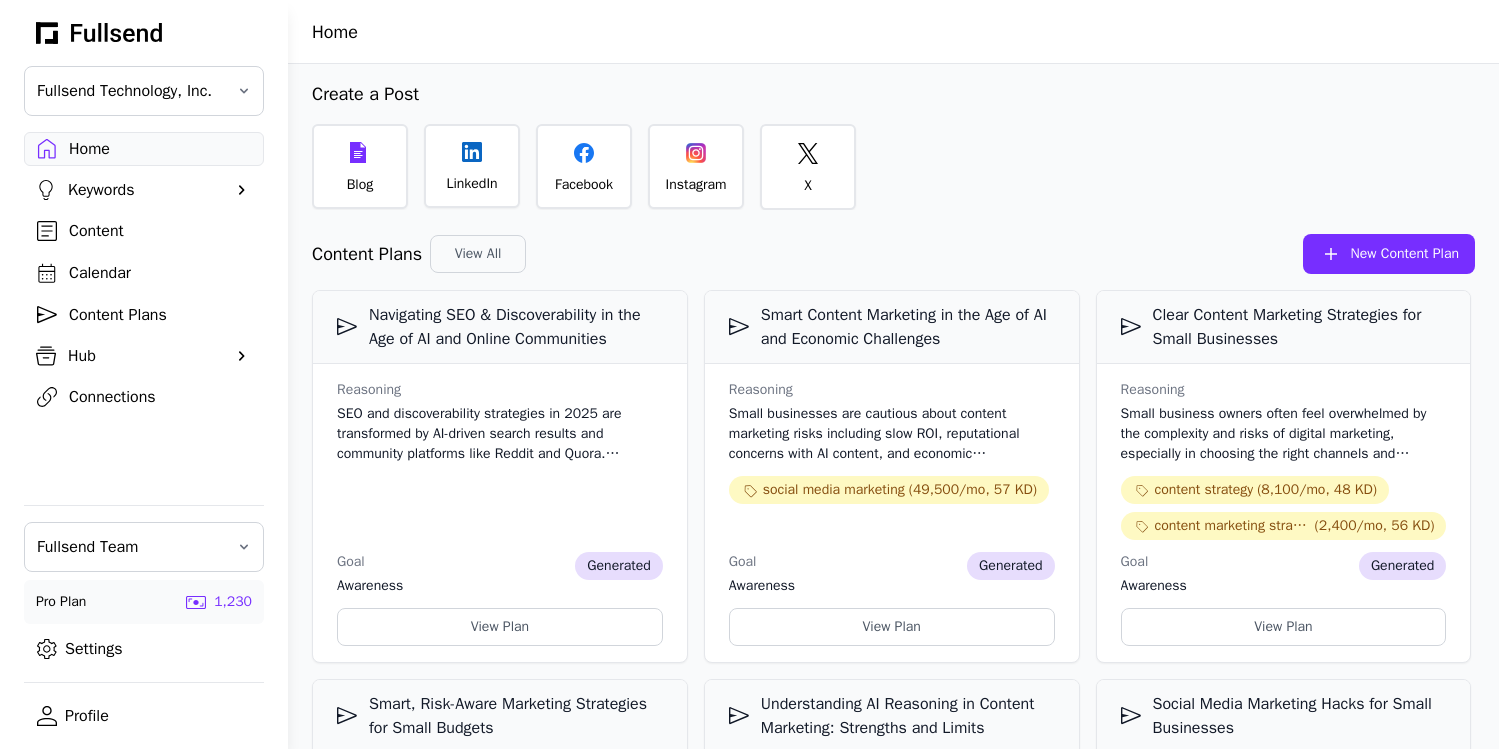click on "Calendar" at bounding box center [160, 273] 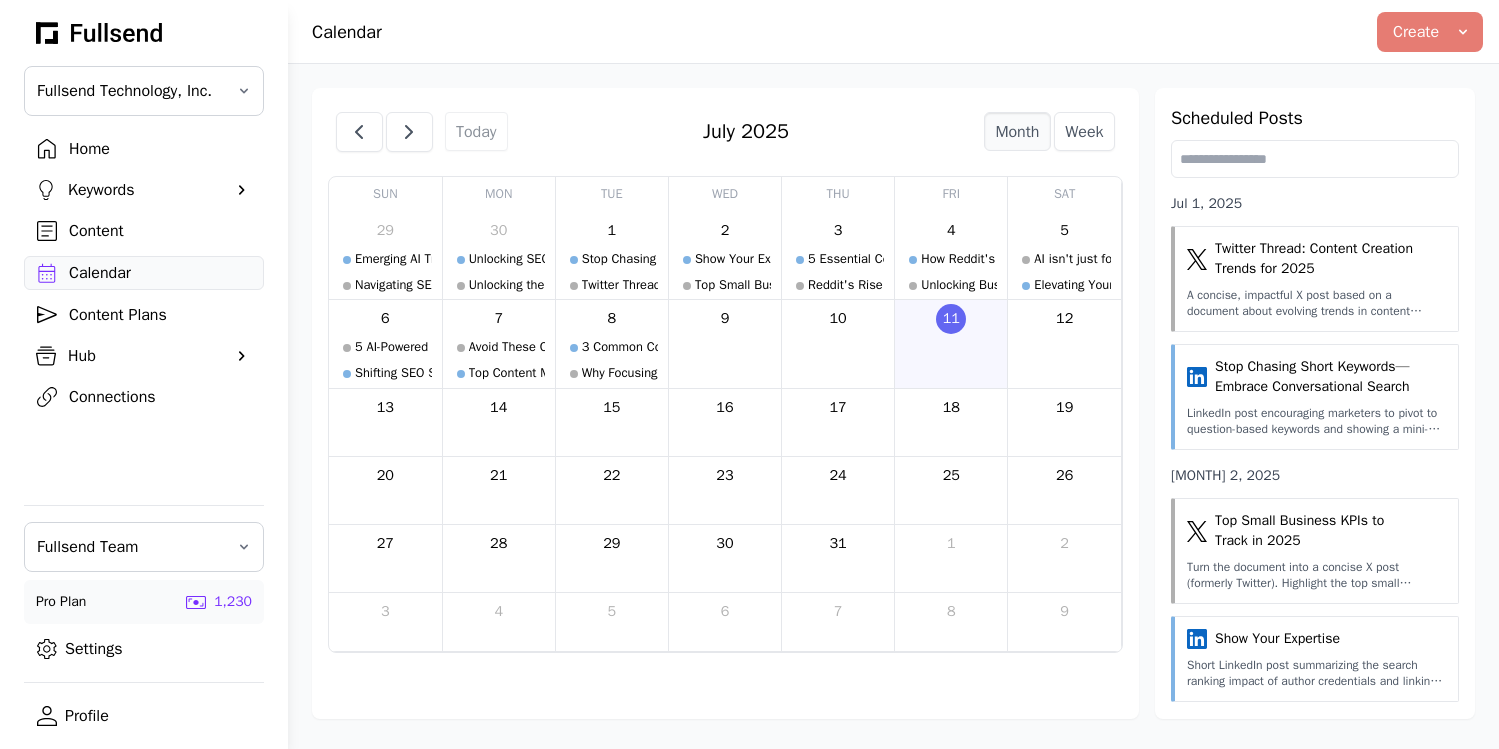 click on "Home" at bounding box center [160, 149] 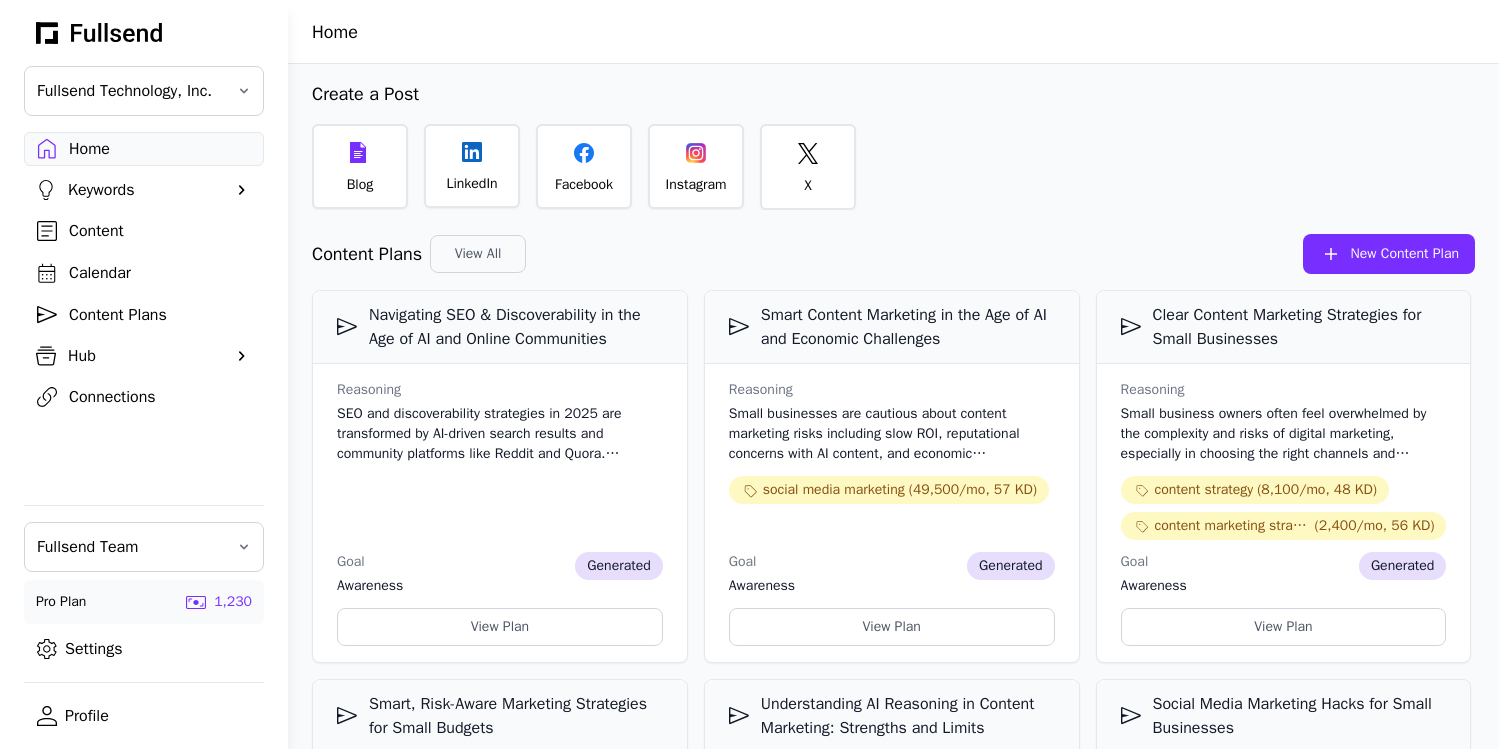 click on "New Content Plan" at bounding box center [1405, 254] 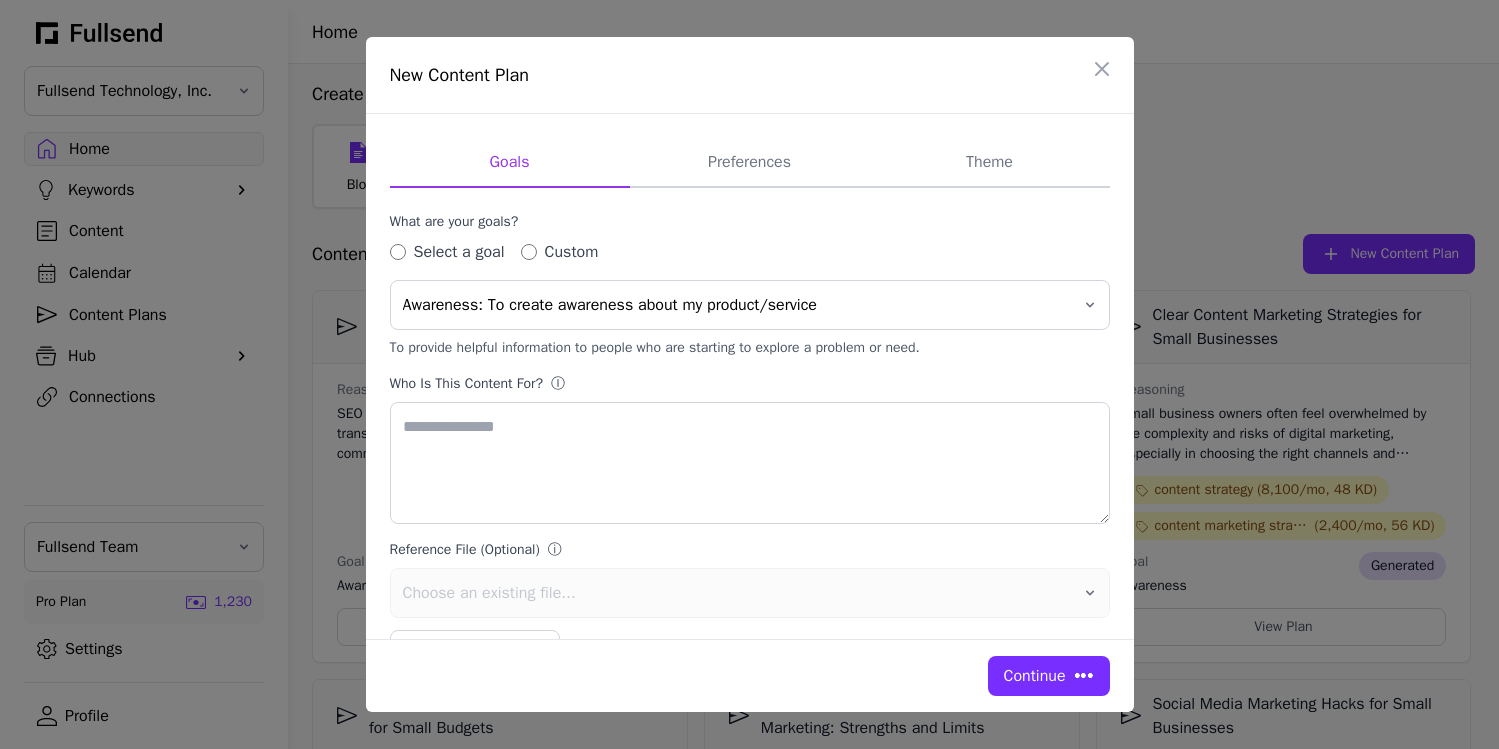 type on "**********" 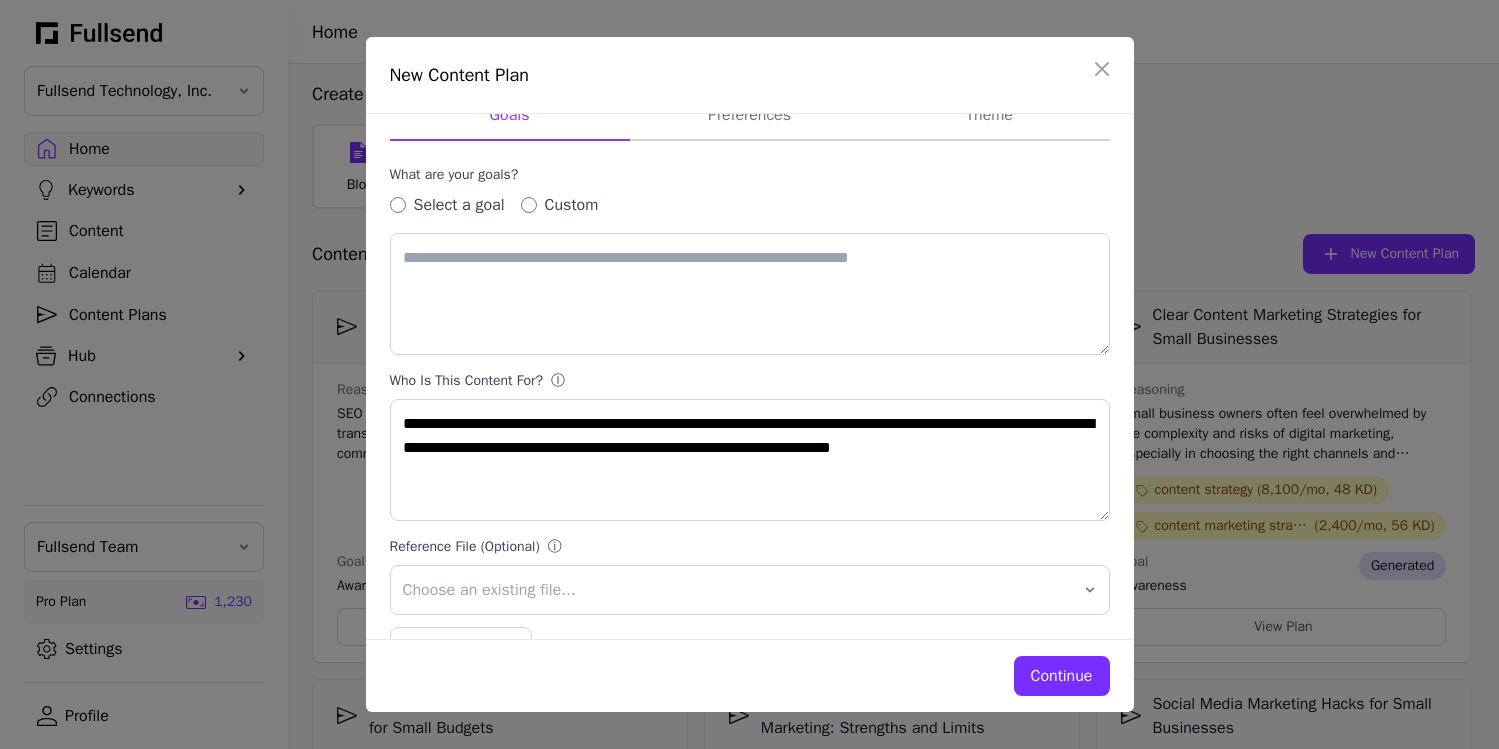 scroll, scrollTop: 0, scrollLeft: 0, axis: both 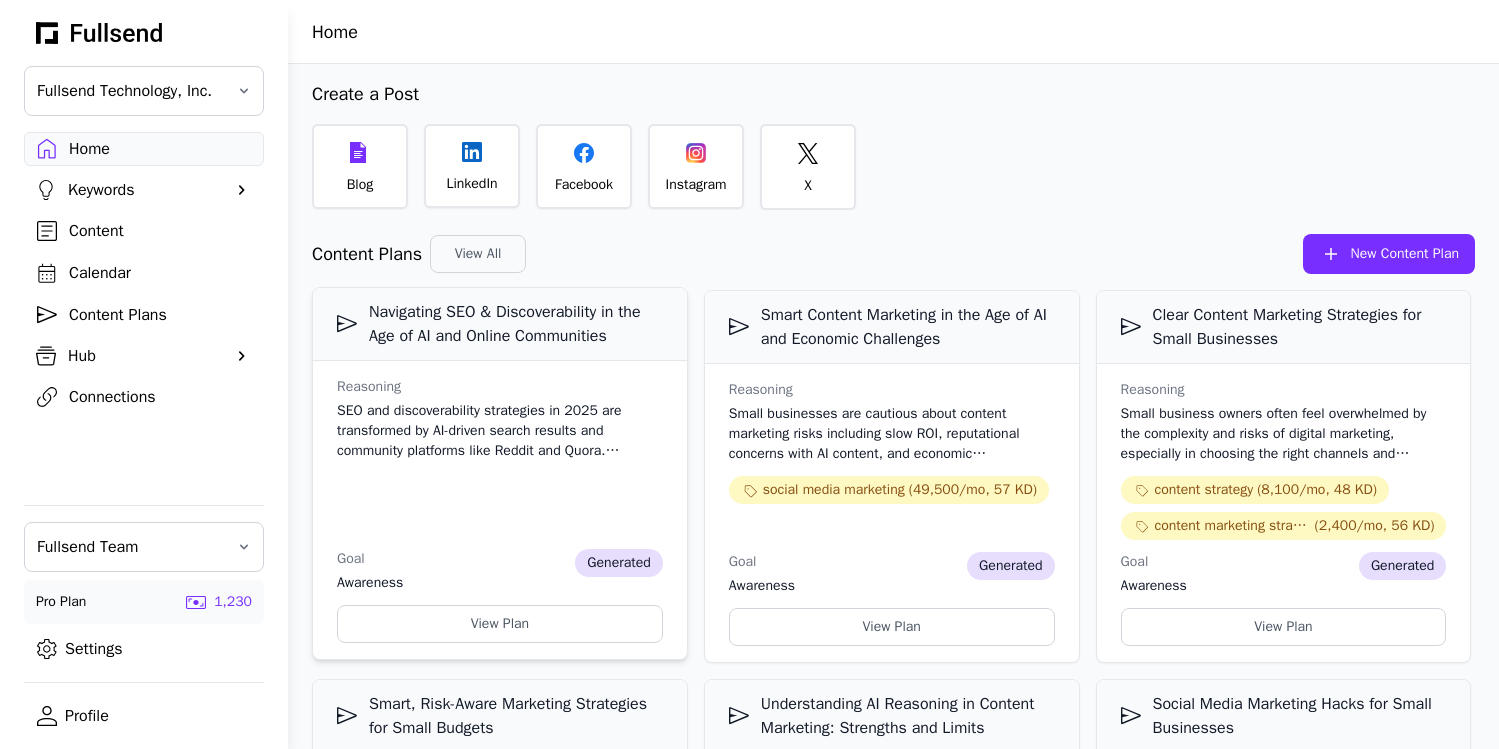 click on "SEO and discoverability strategies in 2025 are transformed by AI-driven search results and community platforms like Reddit and Quora. Fullsend’s AI-driven SEO optimization and intelligent brand profiling align with this theme. Educating small businesses on optimizing content for new search paradigms ensures relevance and visibility, a critical need given the evolving buyer journey and discoverability challenges." at bounding box center [500, 431] 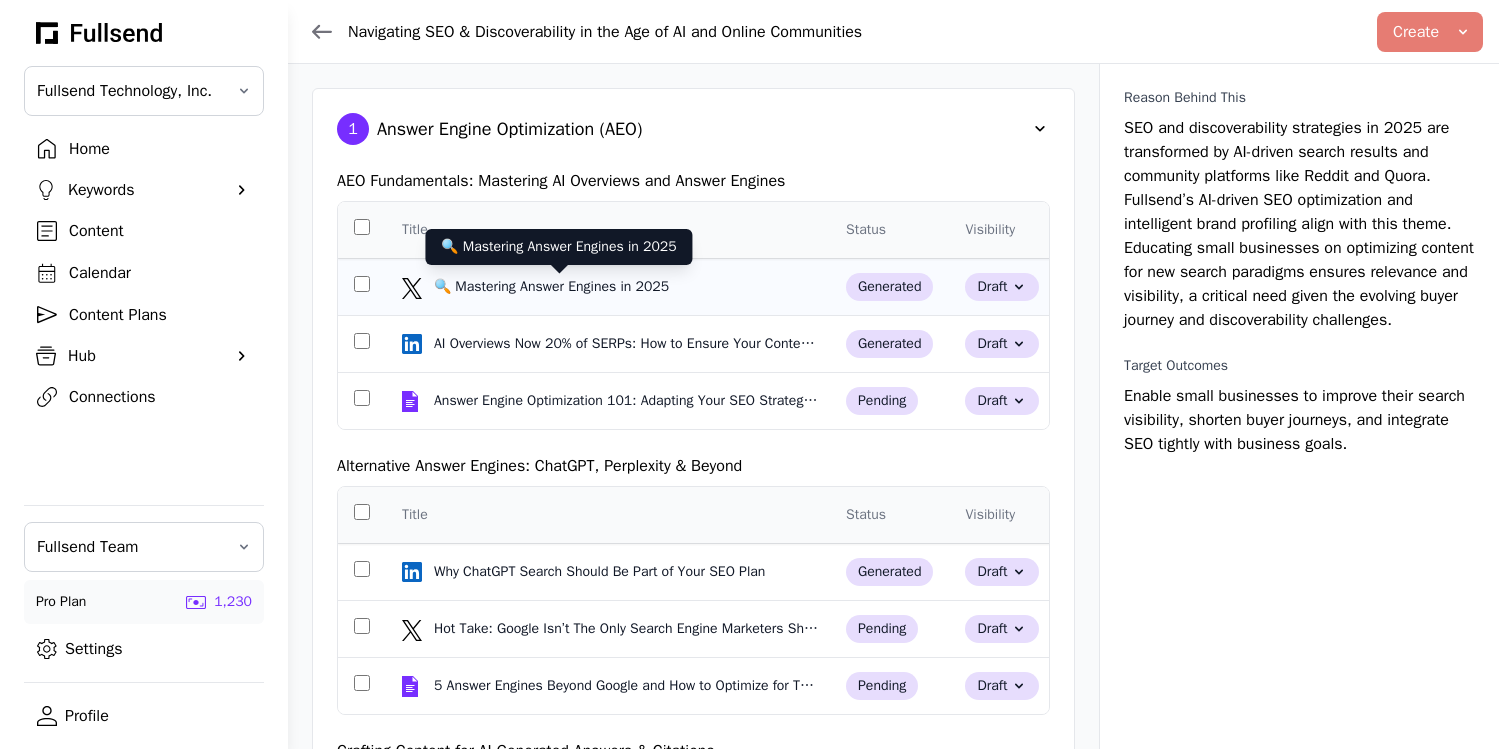 click on "🔍 Mastering Answer Engines in 2025" at bounding box center [554, 287] 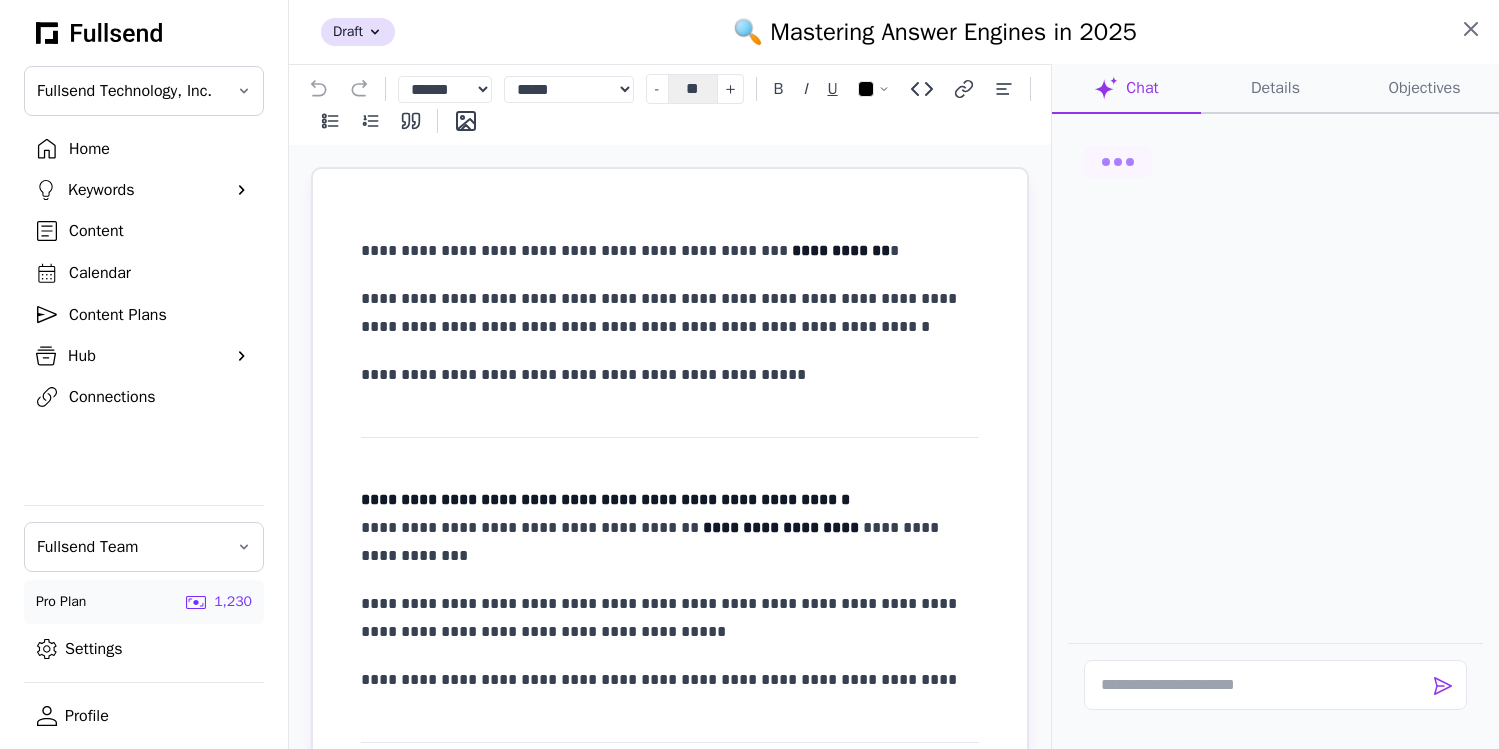 click 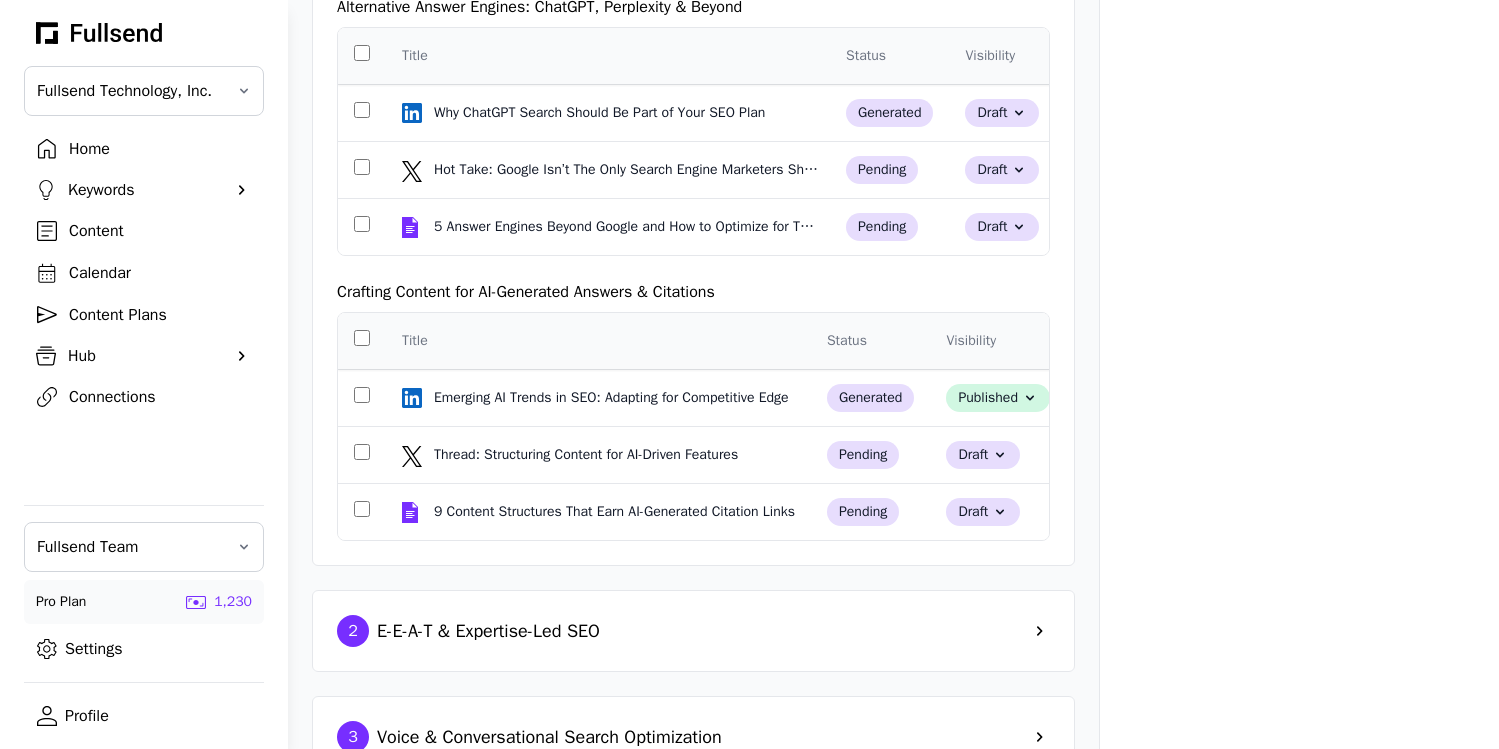 scroll, scrollTop: 462, scrollLeft: 0, axis: vertical 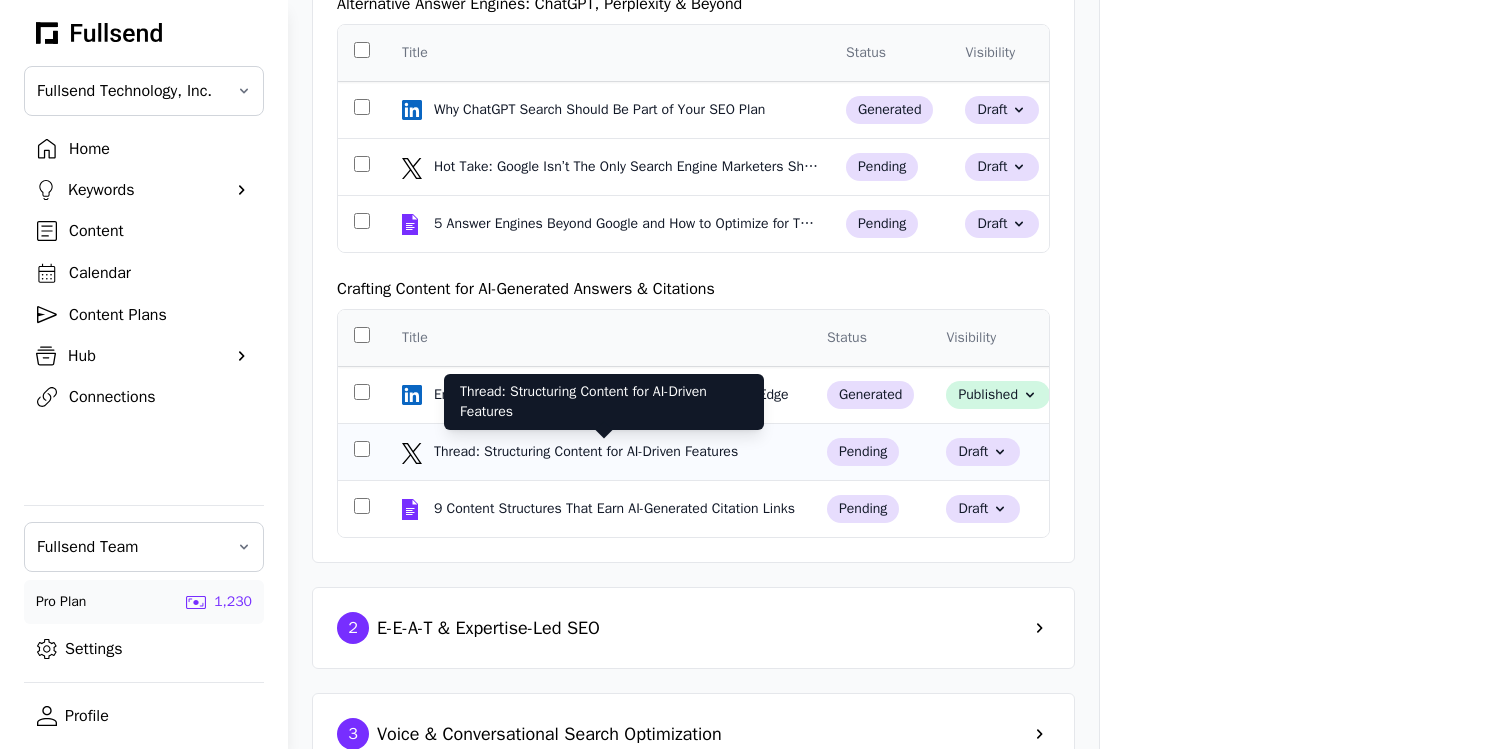 click on "Thread: Structuring Content for AI-Driven Features" at bounding box center [588, 452] 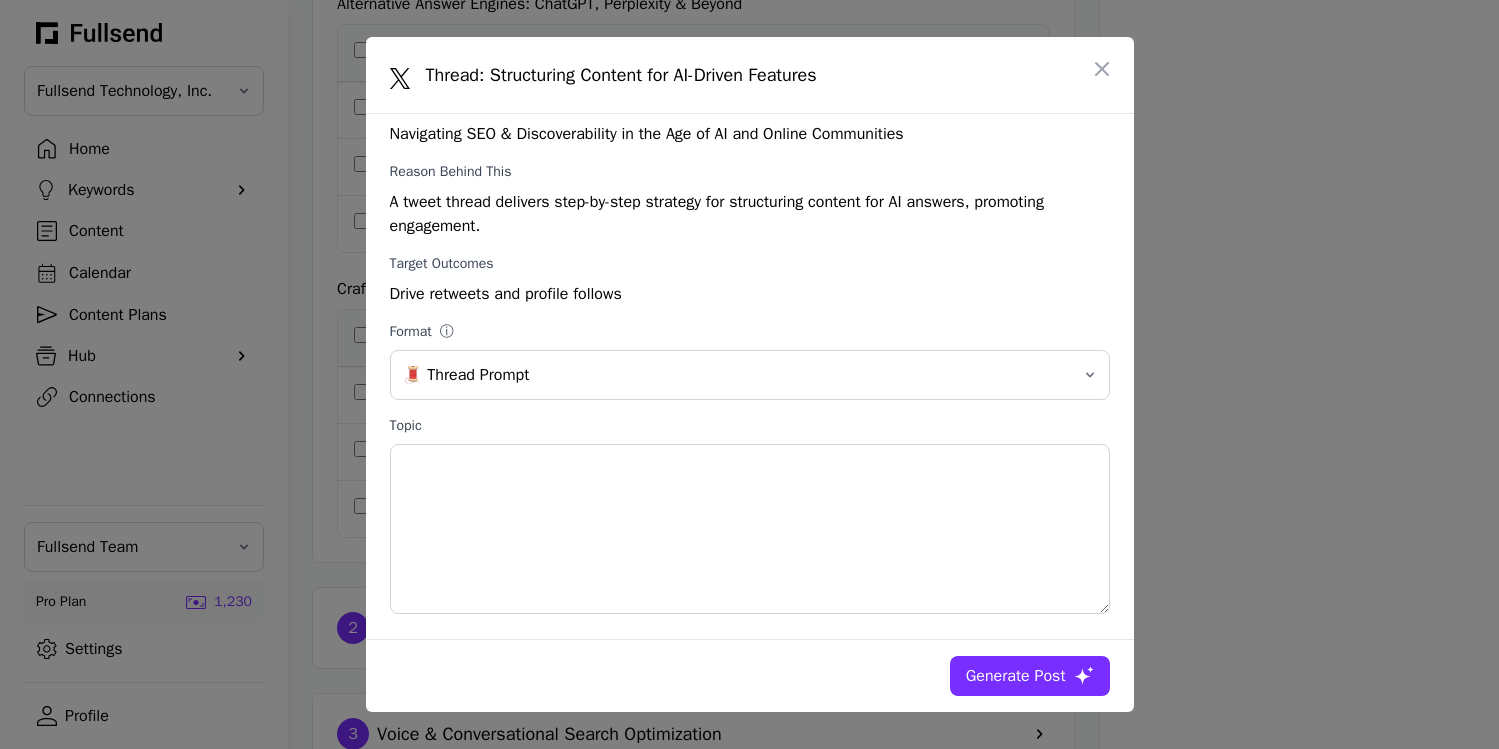 scroll, scrollTop: 0, scrollLeft: 0, axis: both 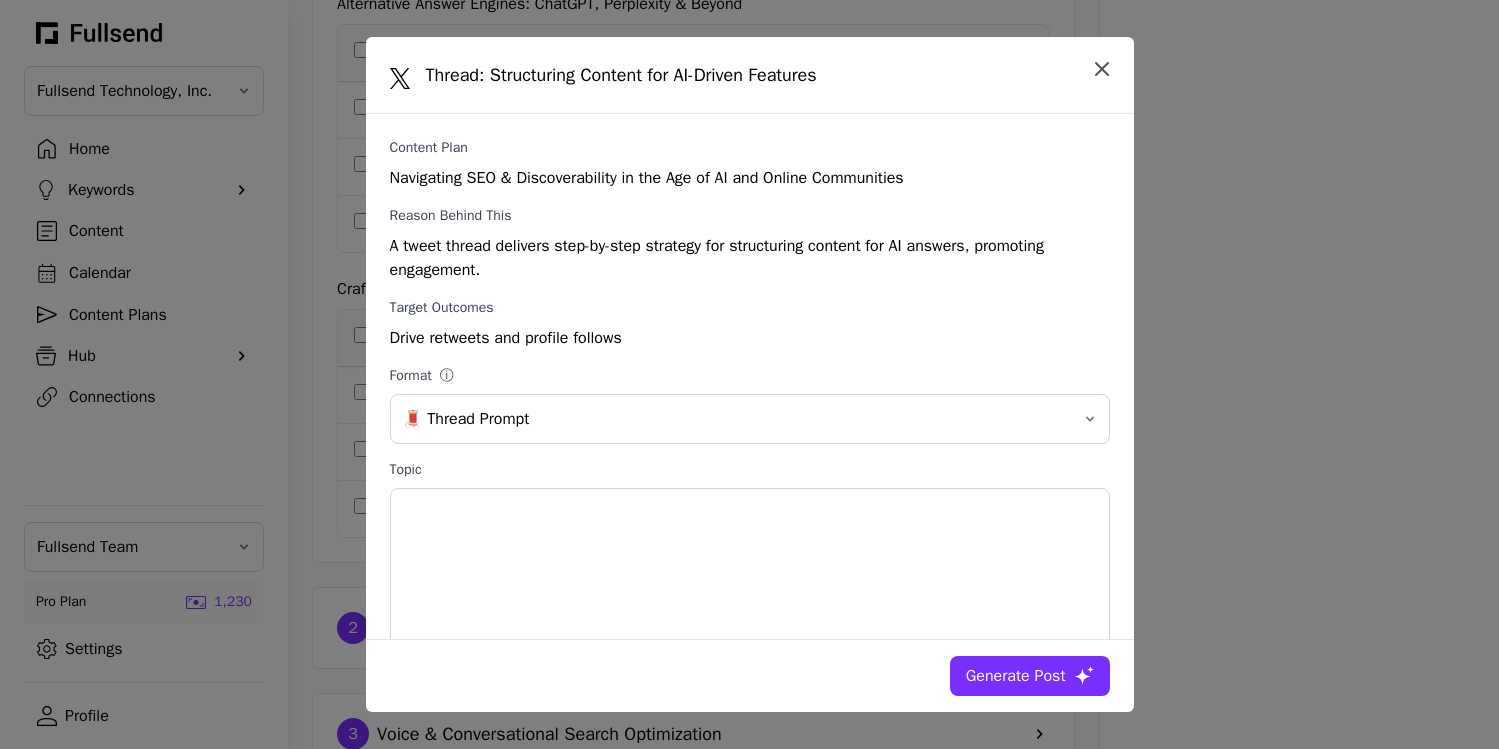 click 